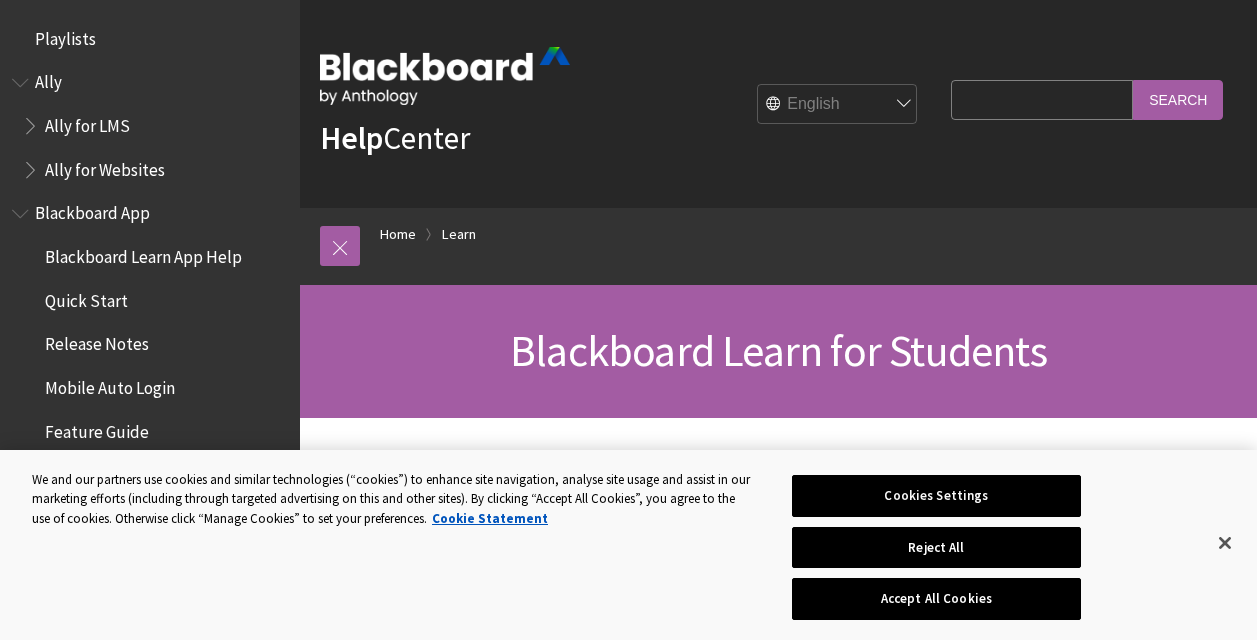 scroll, scrollTop: 500, scrollLeft: 0, axis: vertical 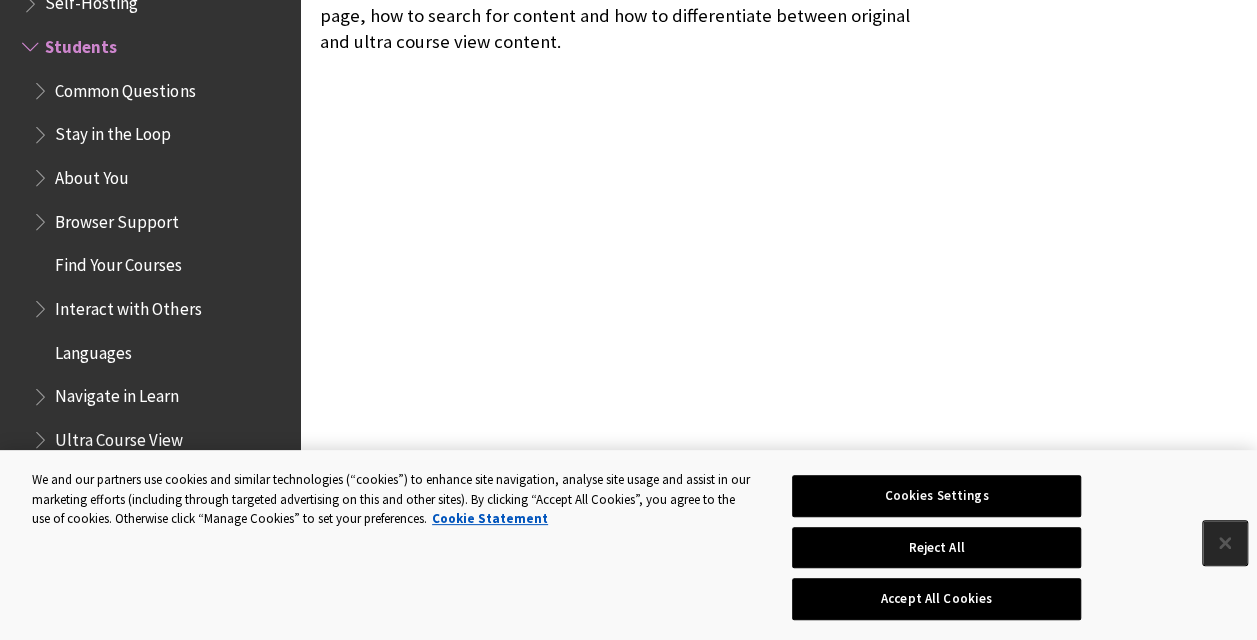 click at bounding box center [1225, 543] 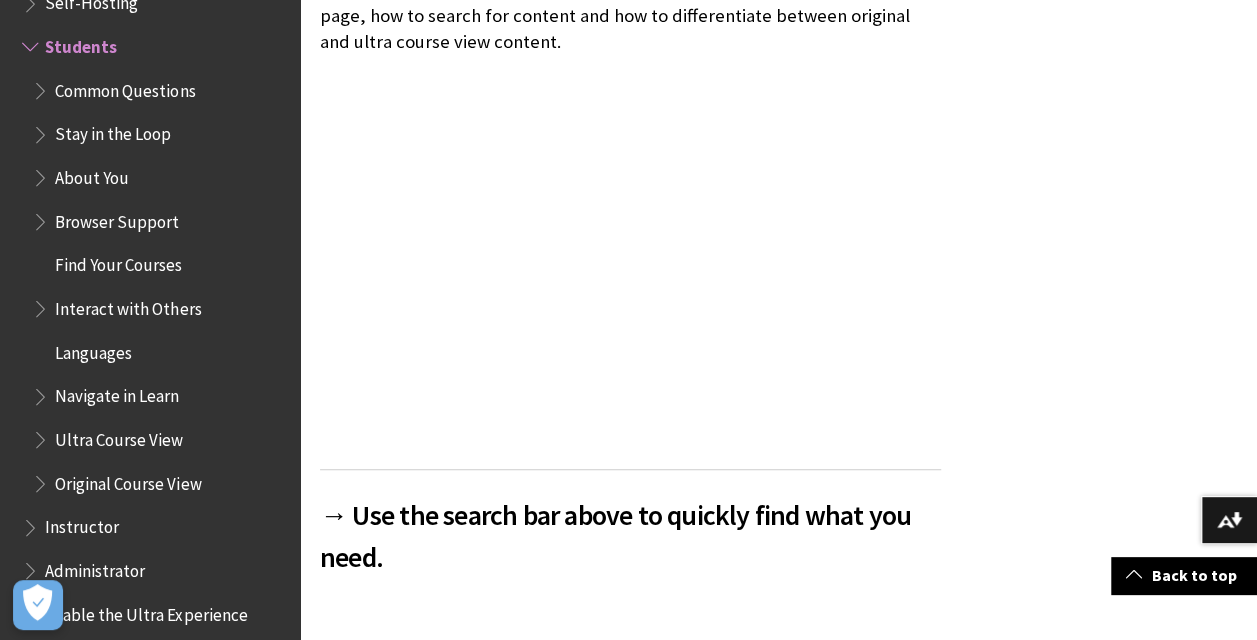click on "Common Questions" at bounding box center [125, 87] 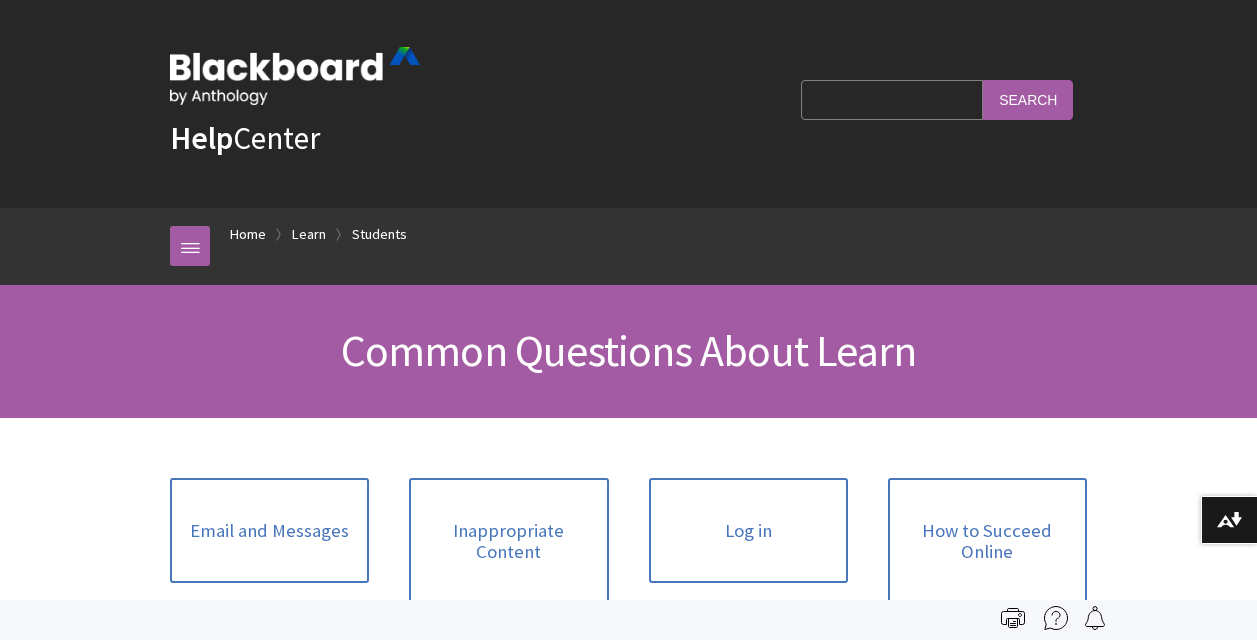scroll, scrollTop: 0, scrollLeft: 0, axis: both 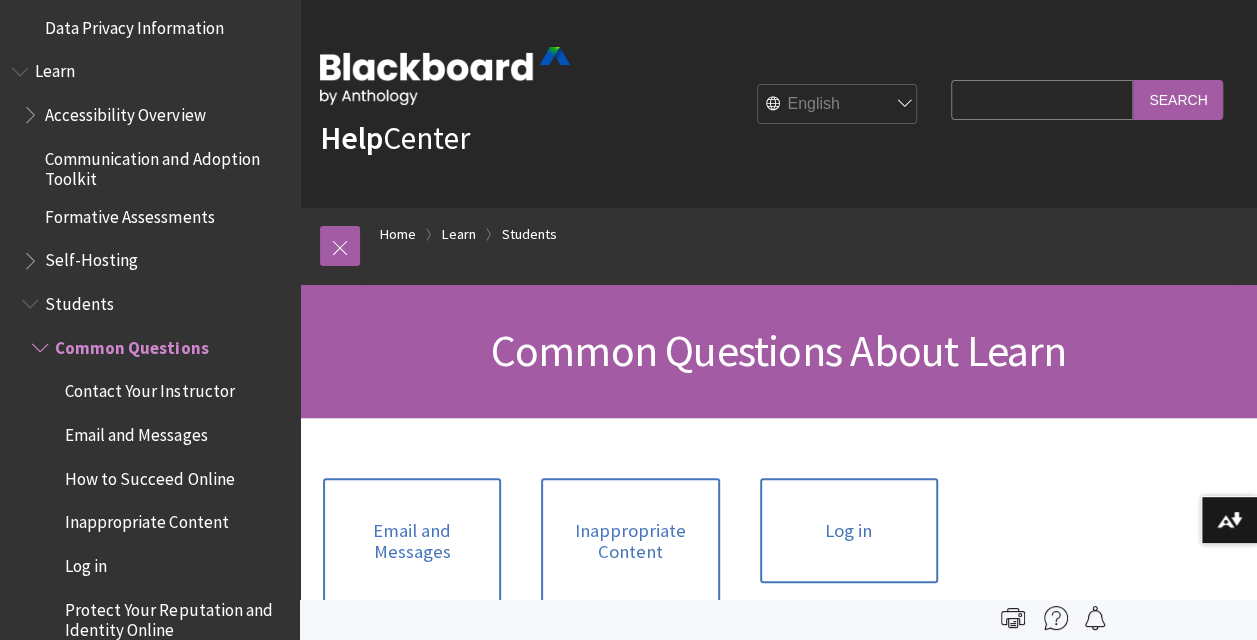 click on "Learn" at bounding box center (55, 68) 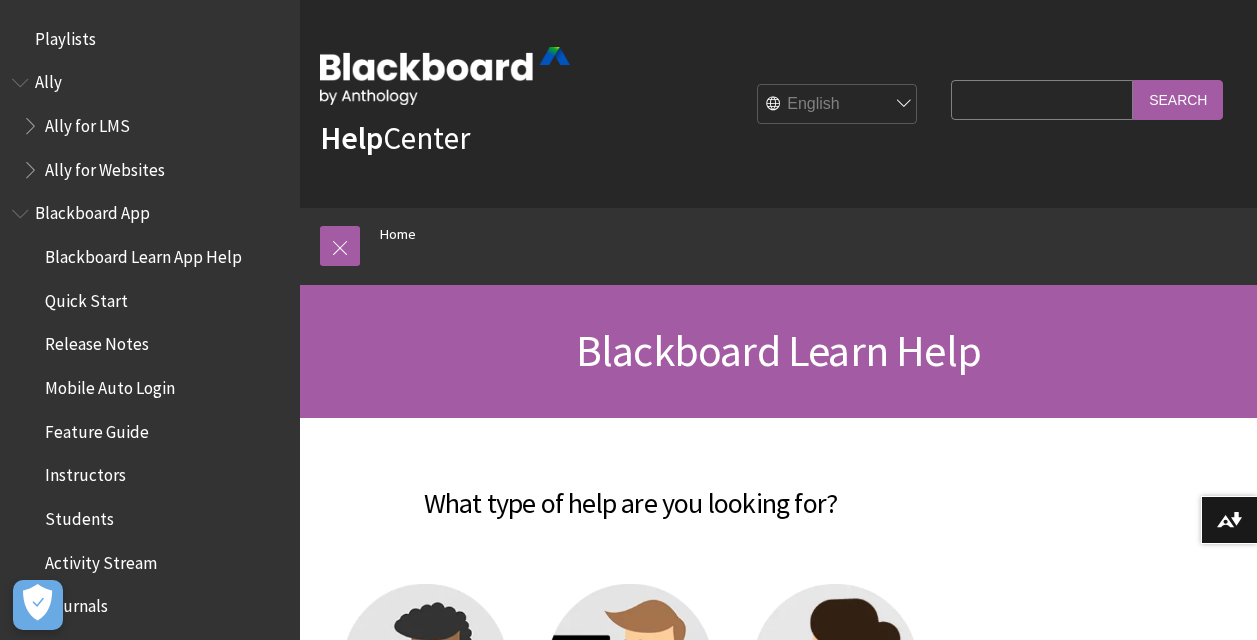 scroll, scrollTop: 0, scrollLeft: 0, axis: both 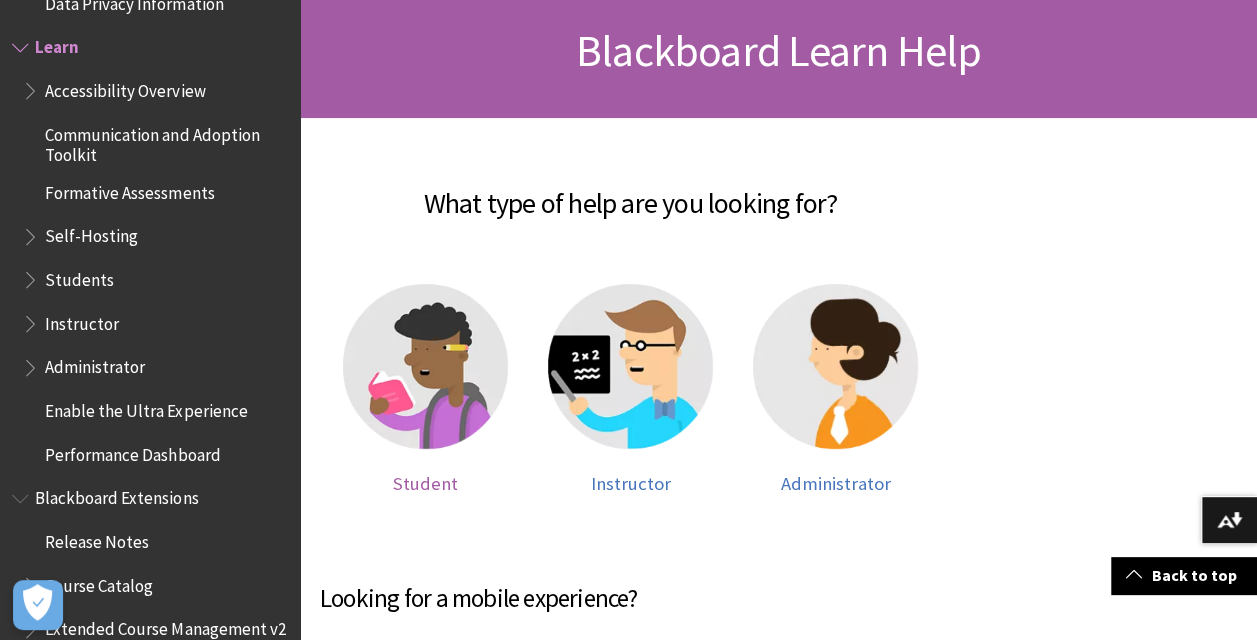 click on "Student" at bounding box center [425, 483] 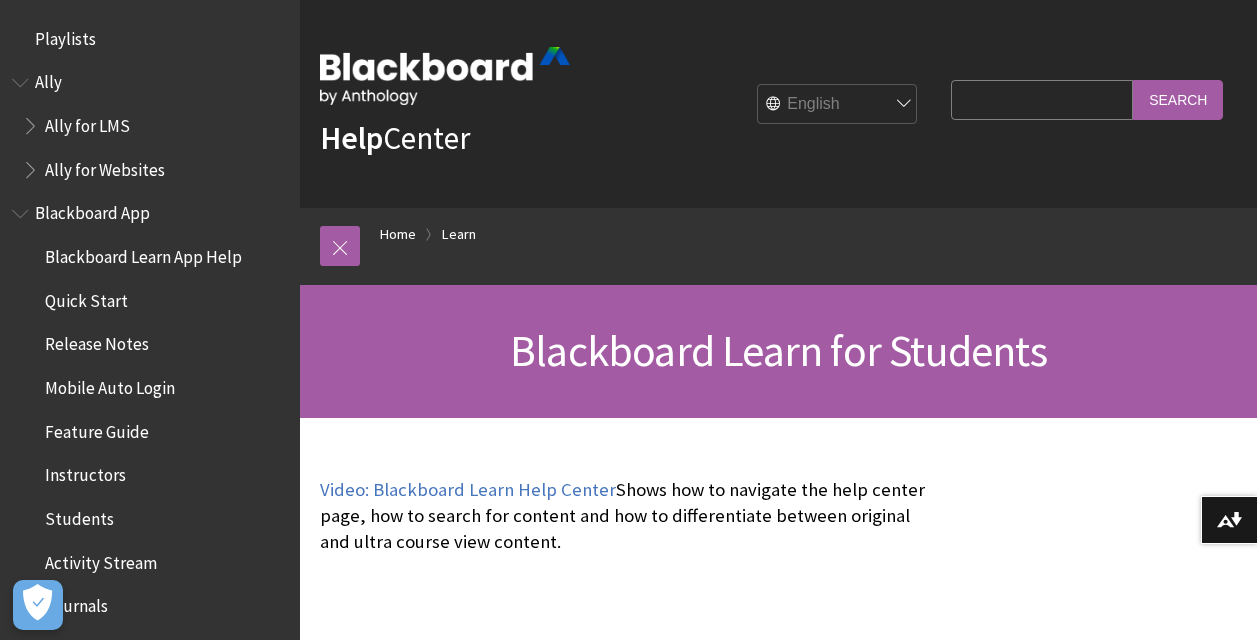scroll, scrollTop: 0, scrollLeft: 0, axis: both 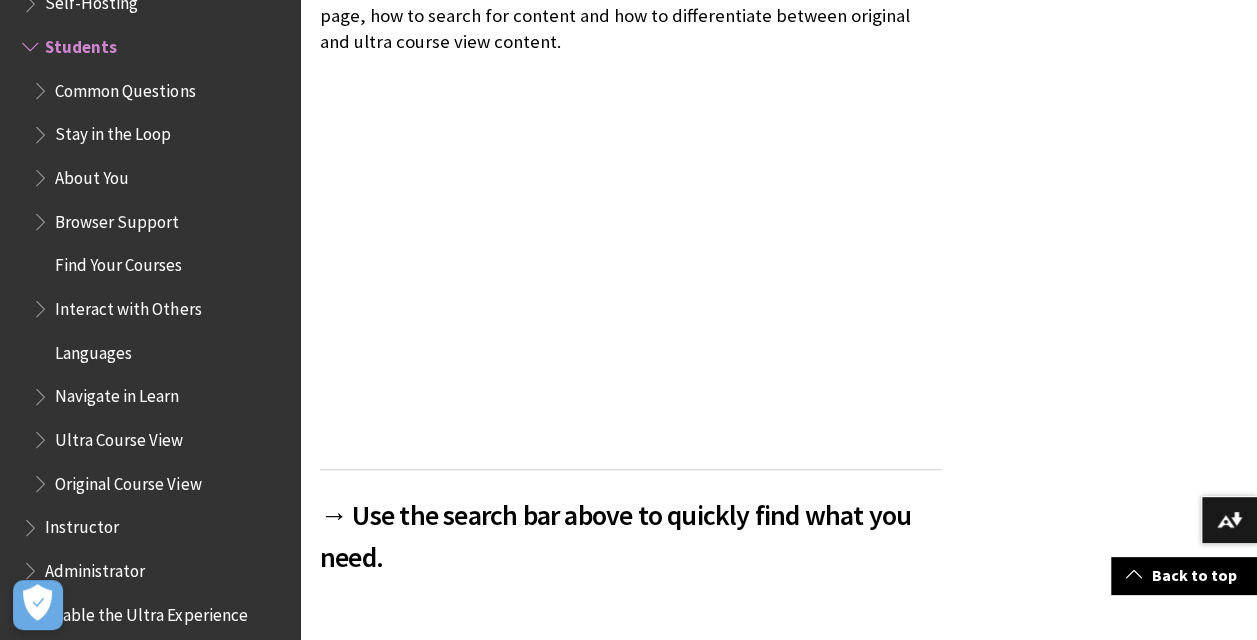 click on "The following narrated video provides a visual and auditory representation of some of the information included on this page. For a detailed description of what is portrayed in the video,  open the video on YouTube , navigate to  More actions , and select  Open transcript .
Video: Blackboard Learn Help Center  Shows how to navigate the help center page, how to search for content and how to differentiate between original and ultra course view content.
→ Use the search bar above to quickly find what you need." at bounding box center (630, 300) 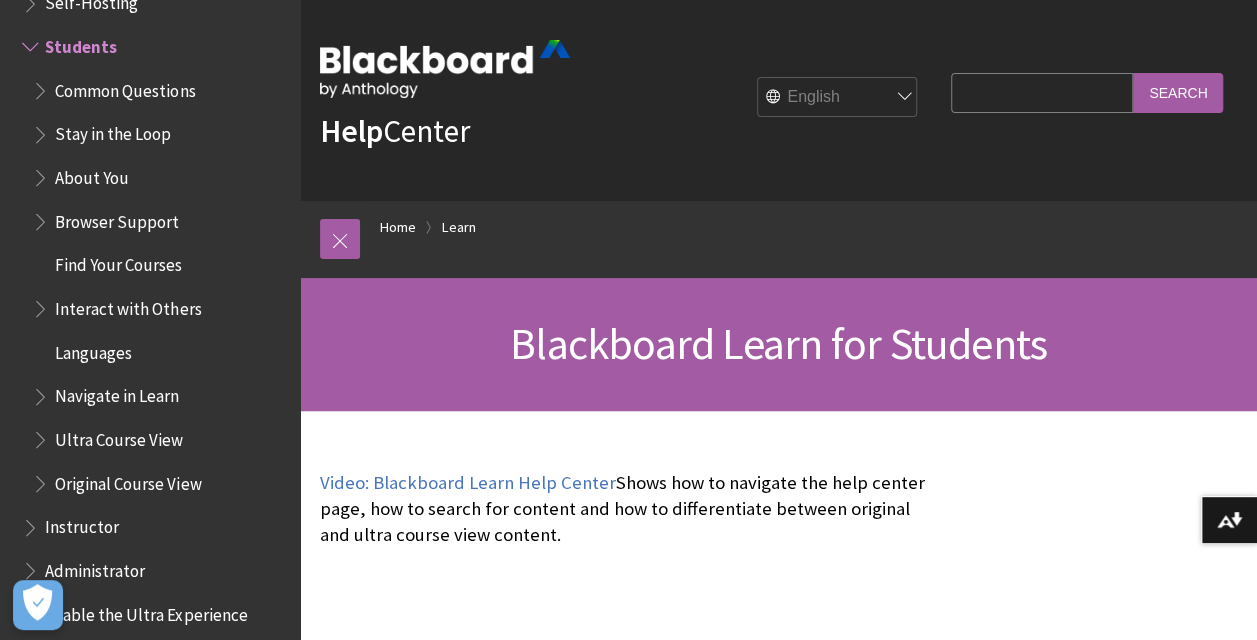 scroll, scrollTop: 0, scrollLeft: 0, axis: both 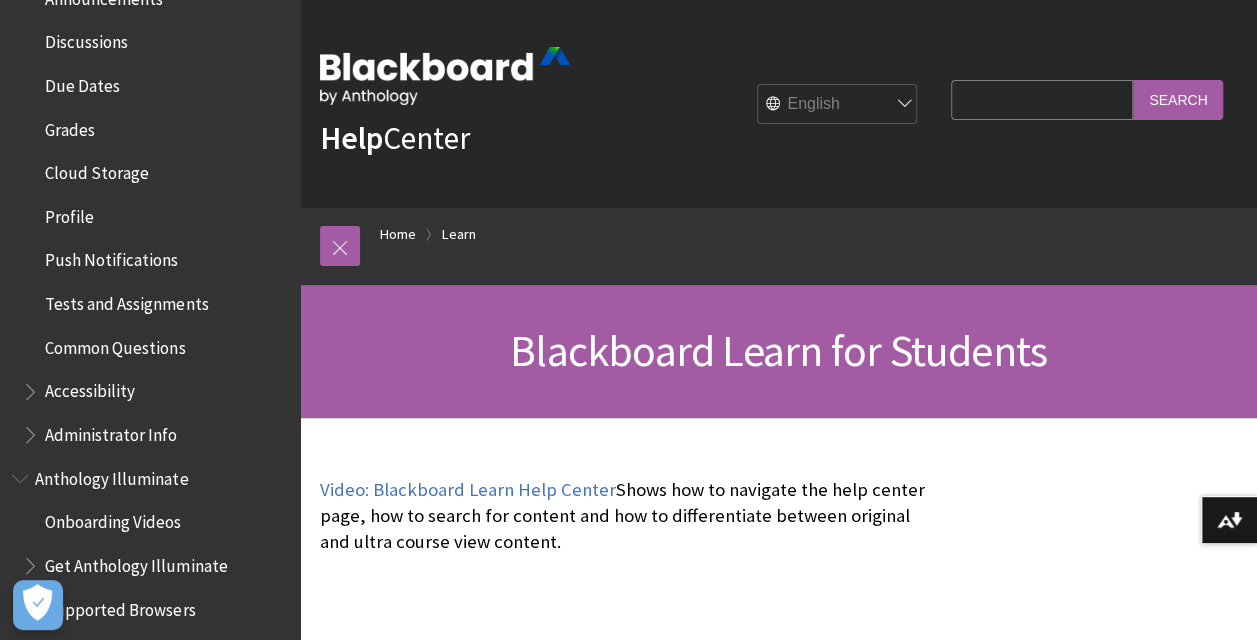 click on "Search Query" at bounding box center [1042, 99] 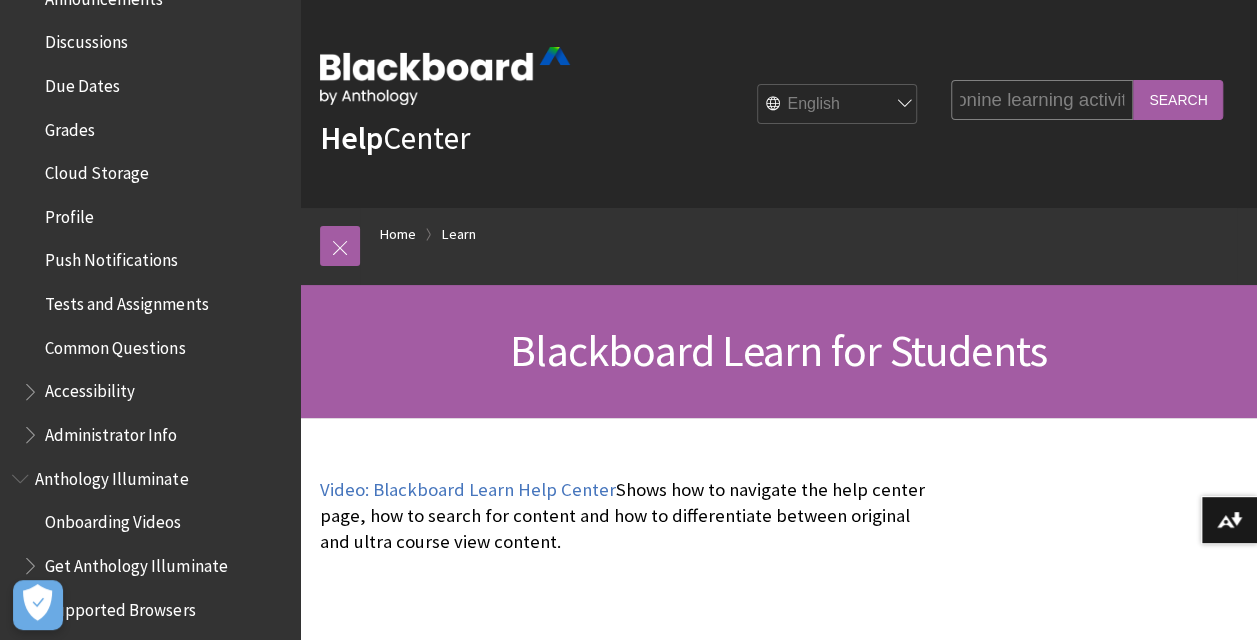 scroll, scrollTop: 0, scrollLeft: 13, axis: horizontal 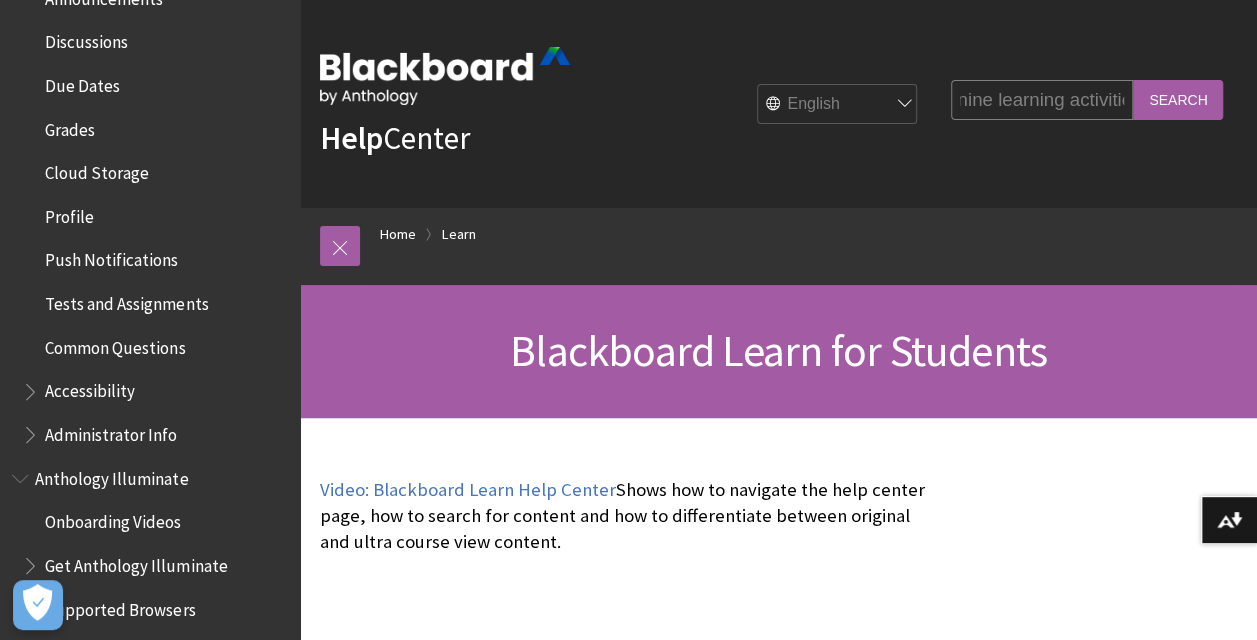 type on "onine learning activities" 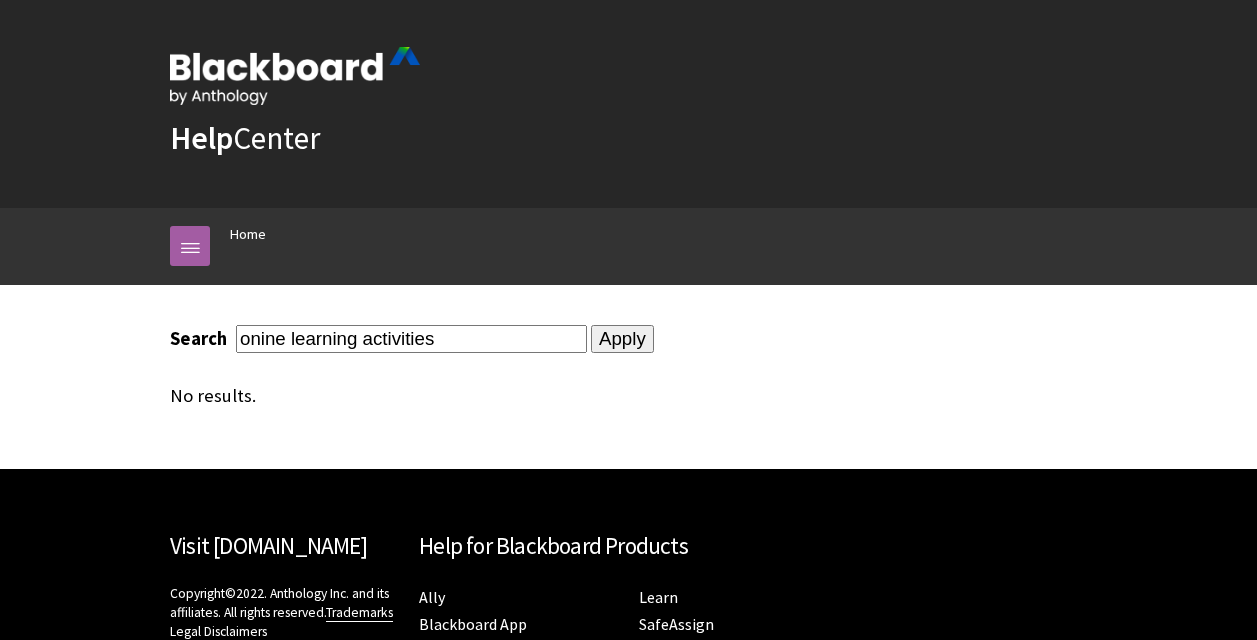 scroll, scrollTop: 0, scrollLeft: 0, axis: both 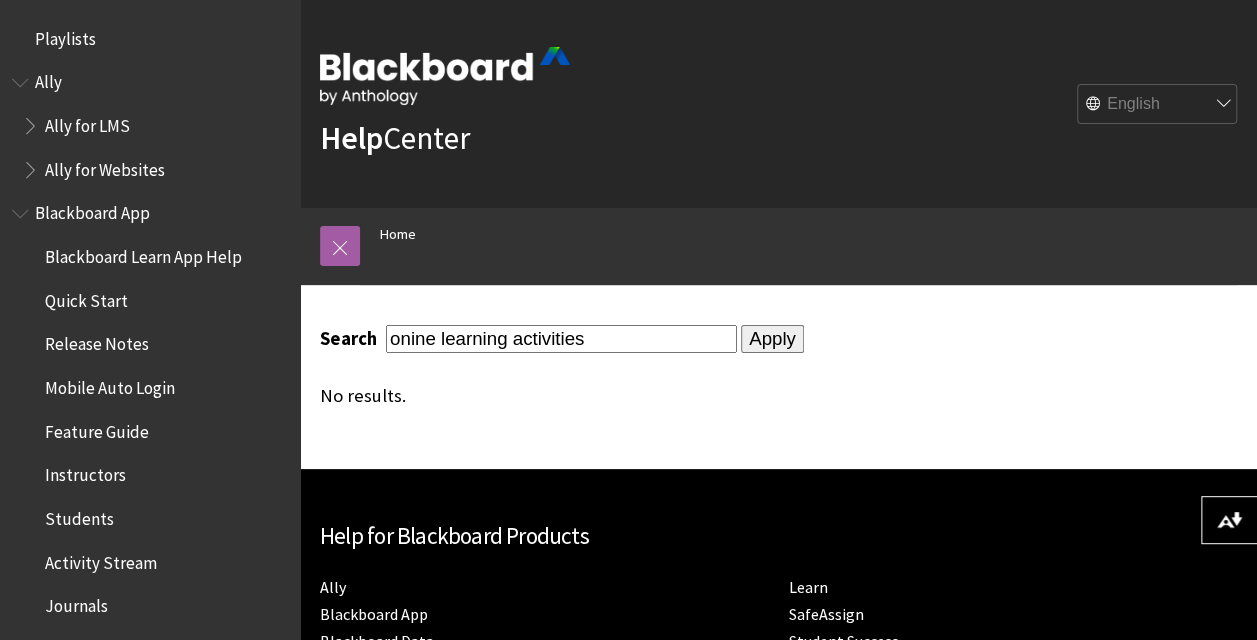 click on "onine learning activities" at bounding box center (561, 338) 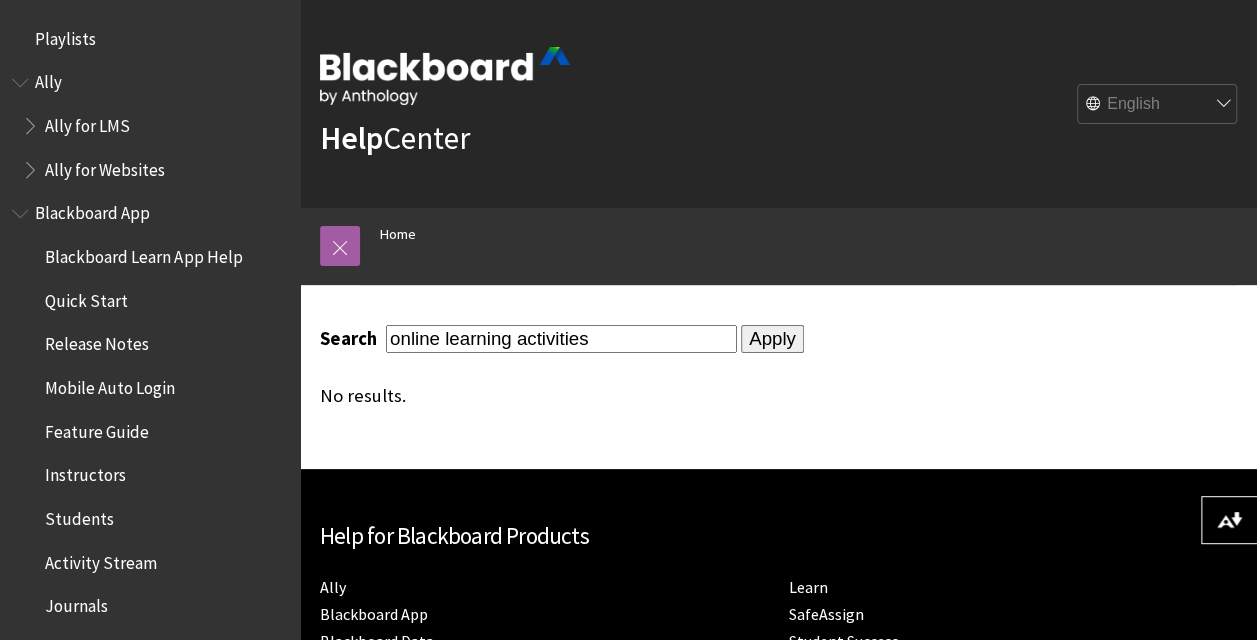 type on "online learning activities" 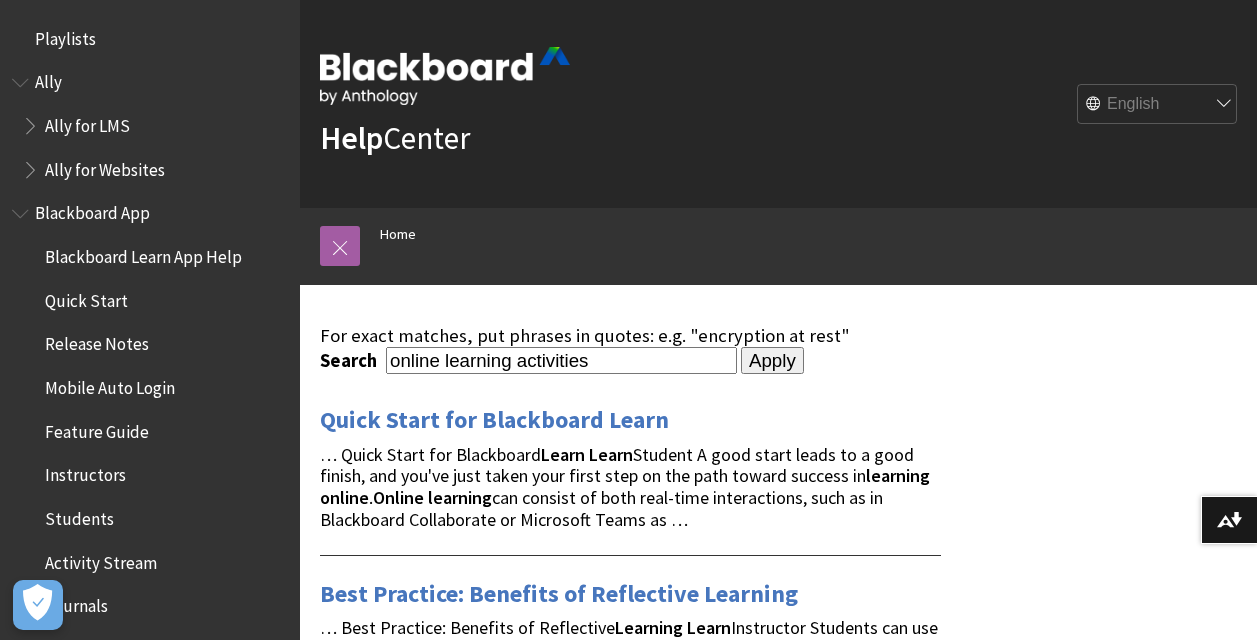 scroll, scrollTop: 0, scrollLeft: 0, axis: both 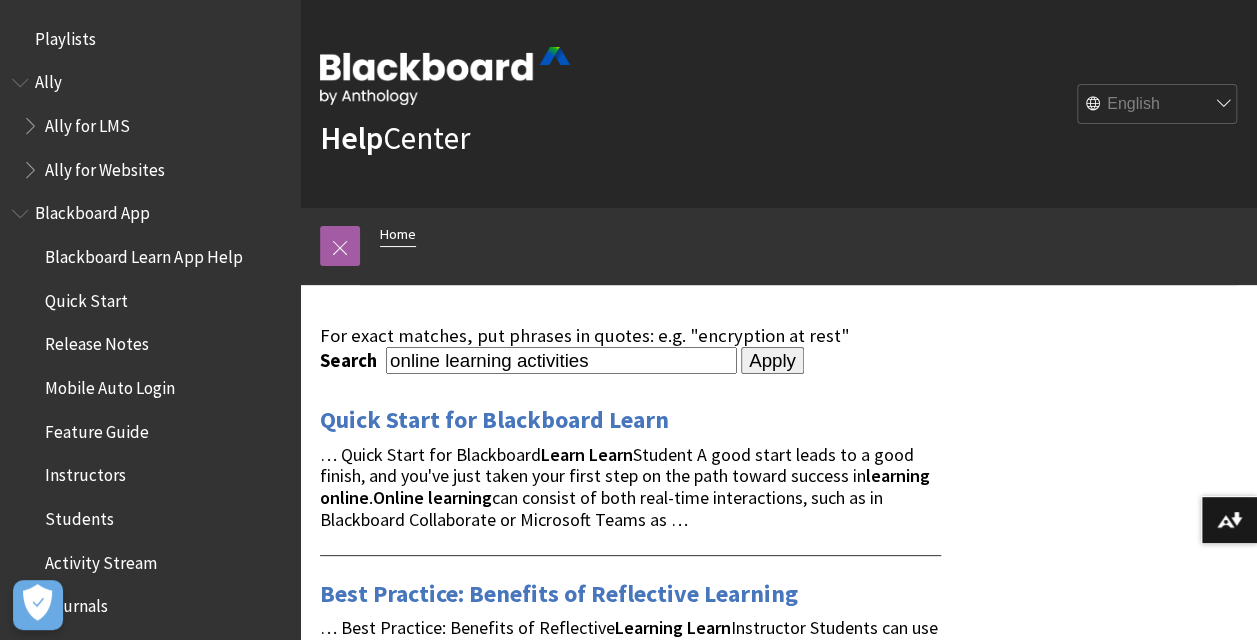 click on "Home" at bounding box center (398, 234) 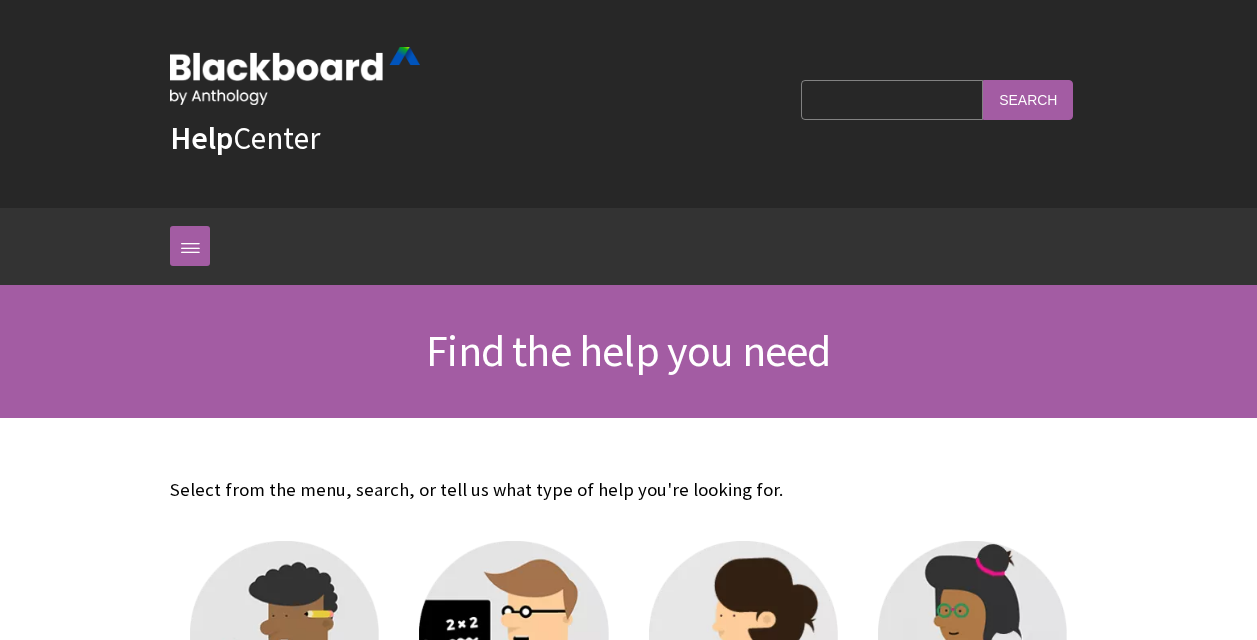 scroll, scrollTop: 0, scrollLeft: 0, axis: both 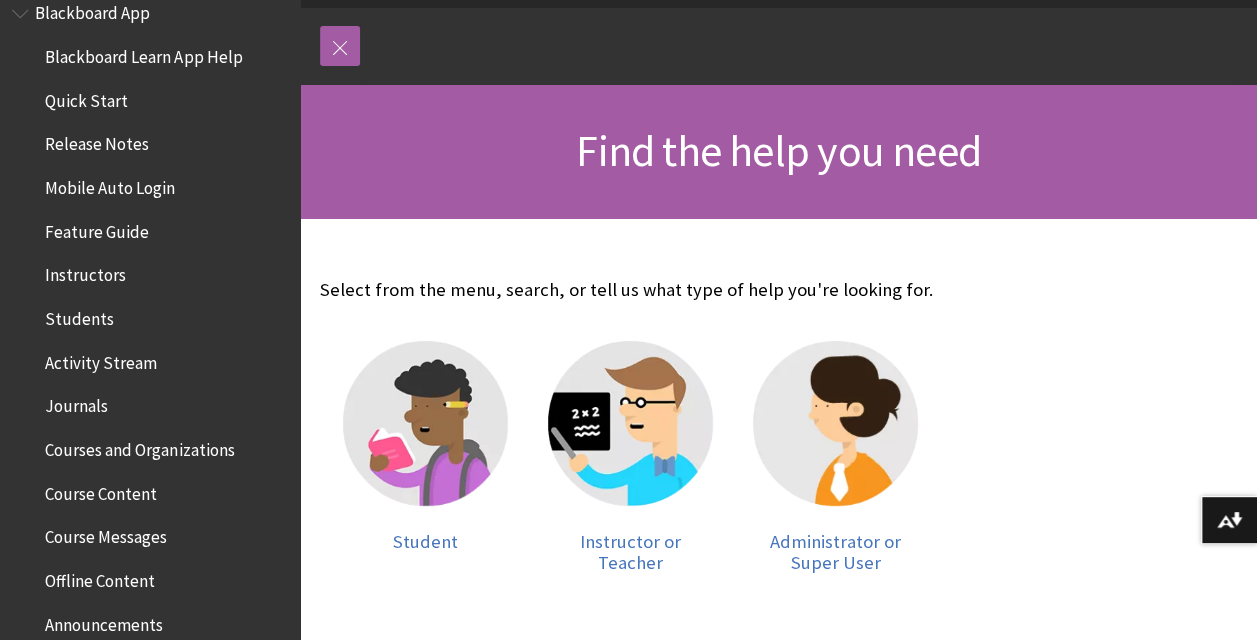 click on "Students" at bounding box center (79, 315) 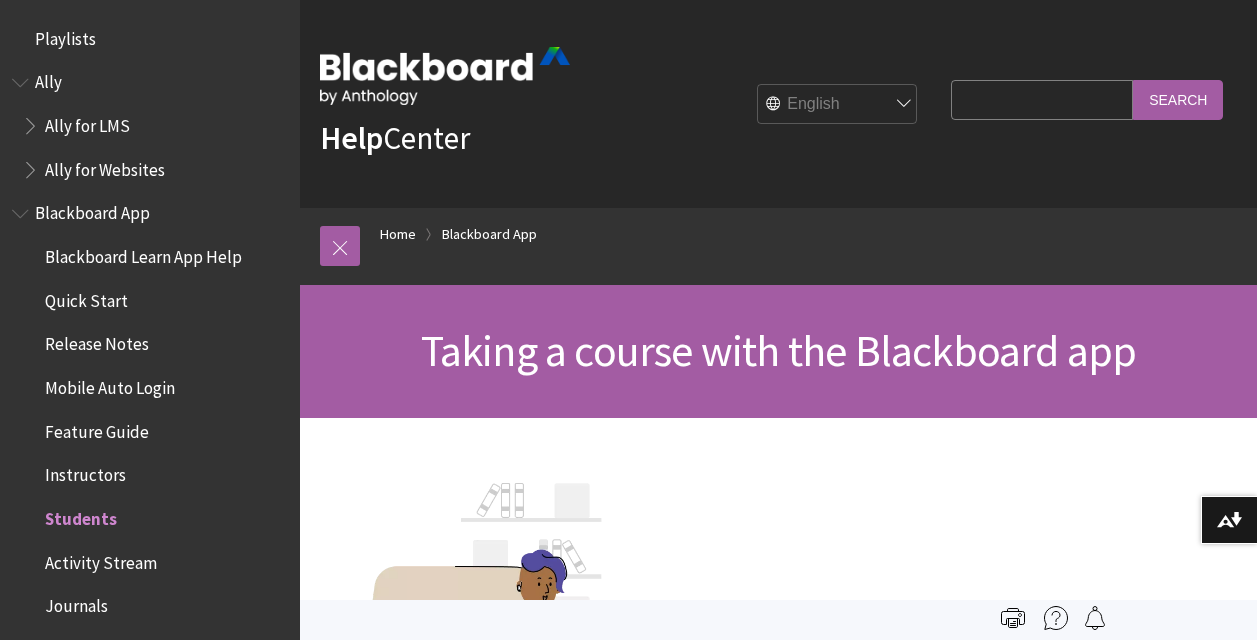 scroll, scrollTop: 0, scrollLeft: 0, axis: both 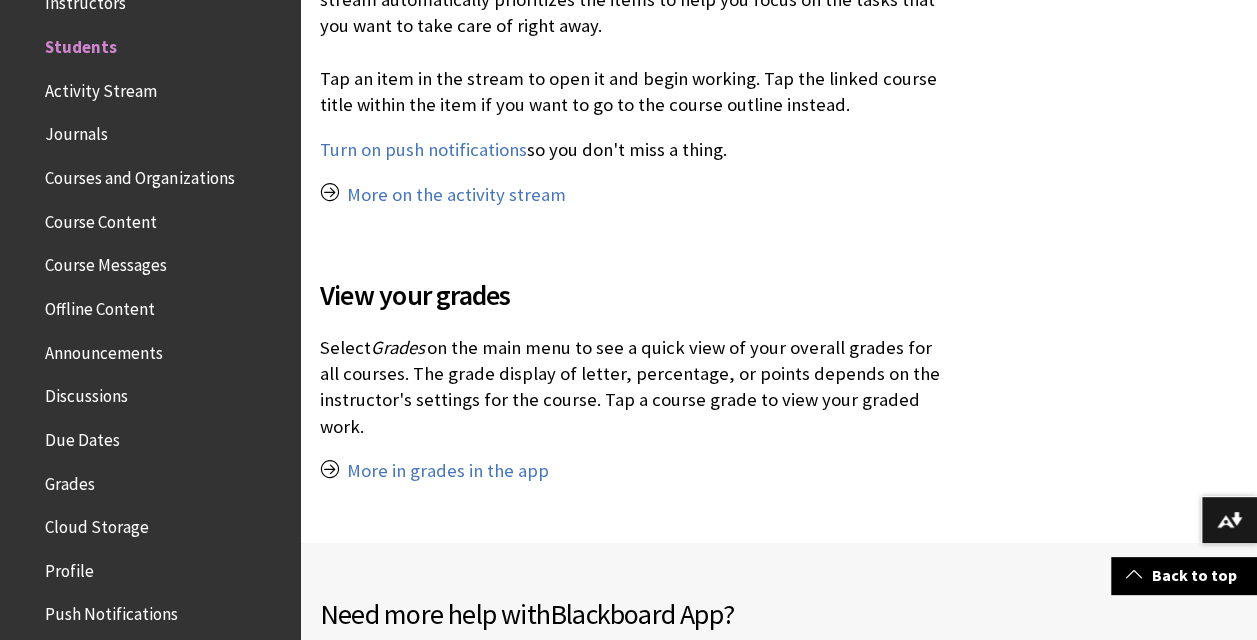 click on "Course Content" at bounding box center (101, 218) 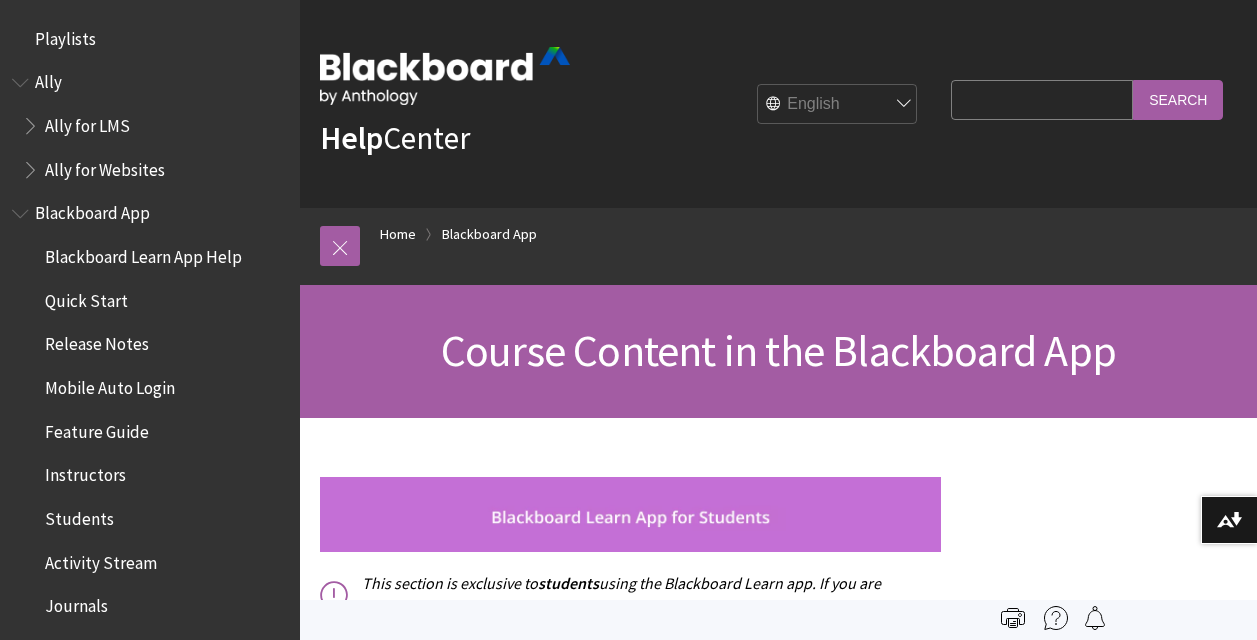 scroll, scrollTop: 0, scrollLeft: 0, axis: both 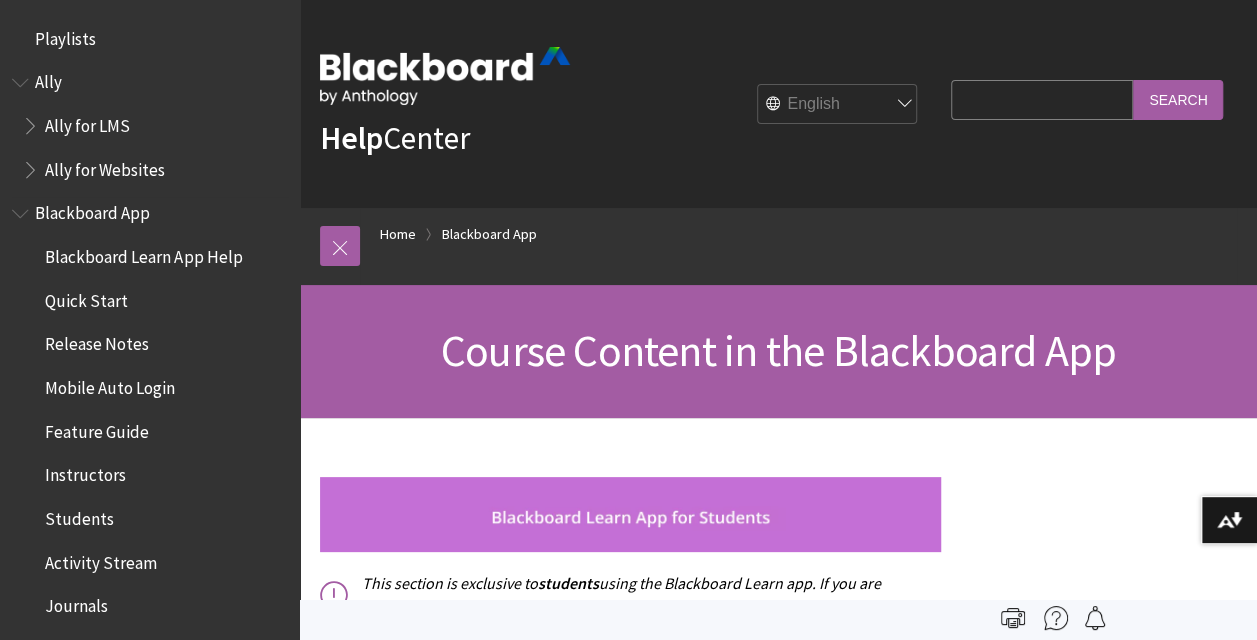 click at bounding box center [22, 209] 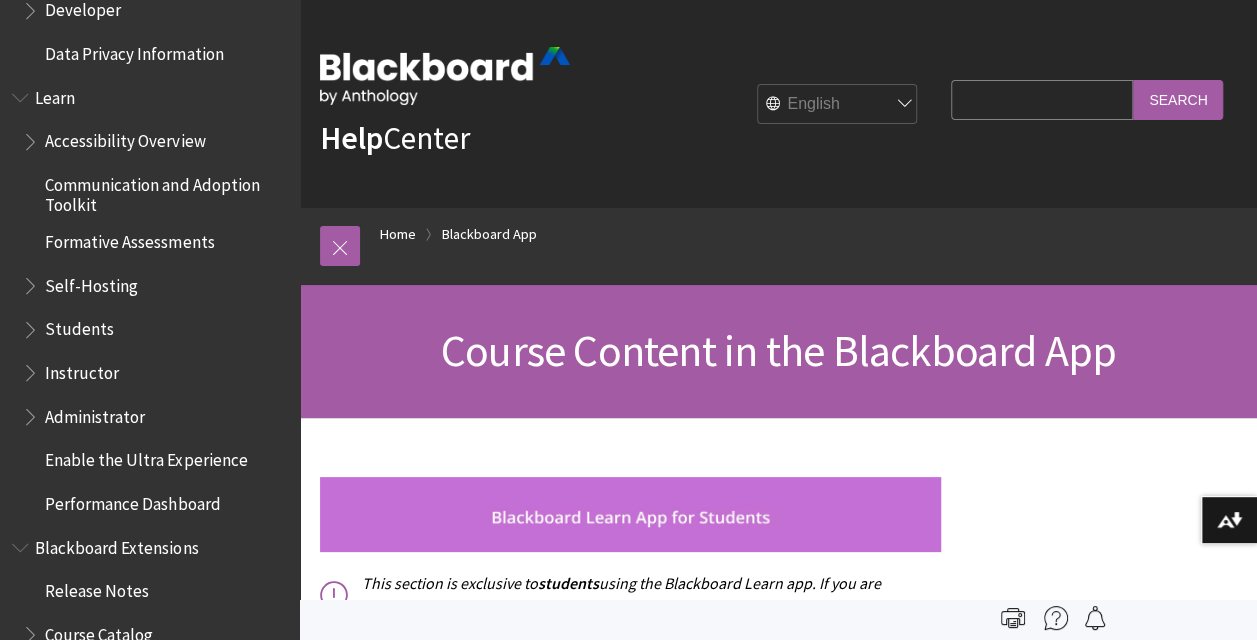 scroll, scrollTop: 600, scrollLeft: 0, axis: vertical 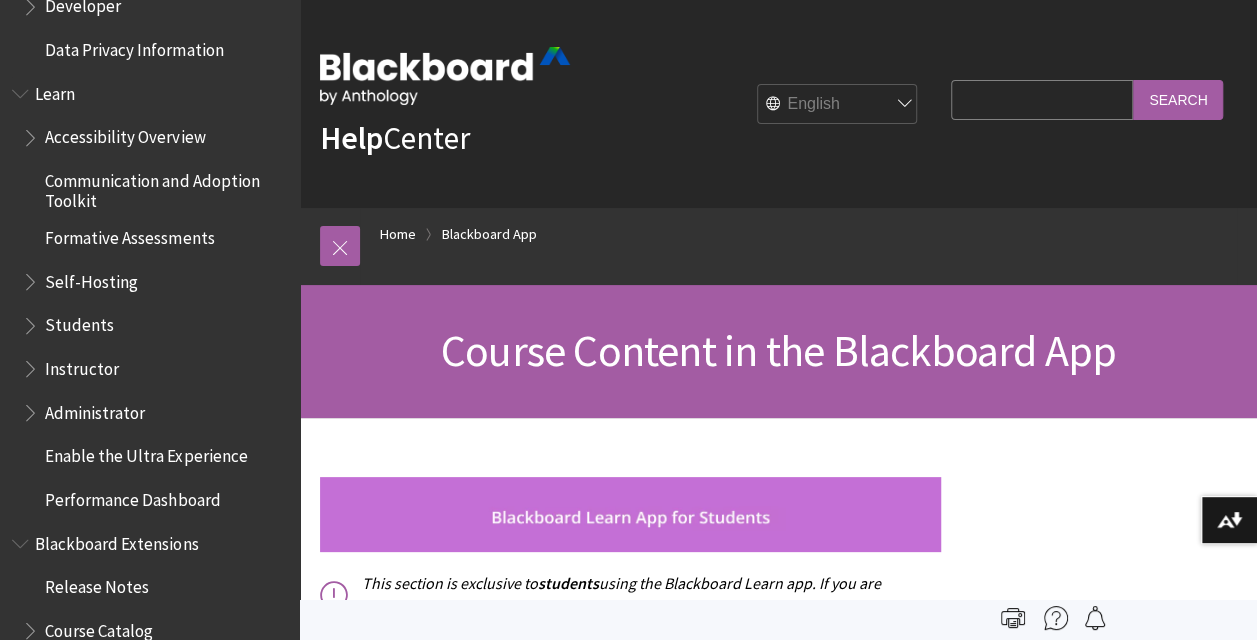 click at bounding box center (32, 321) 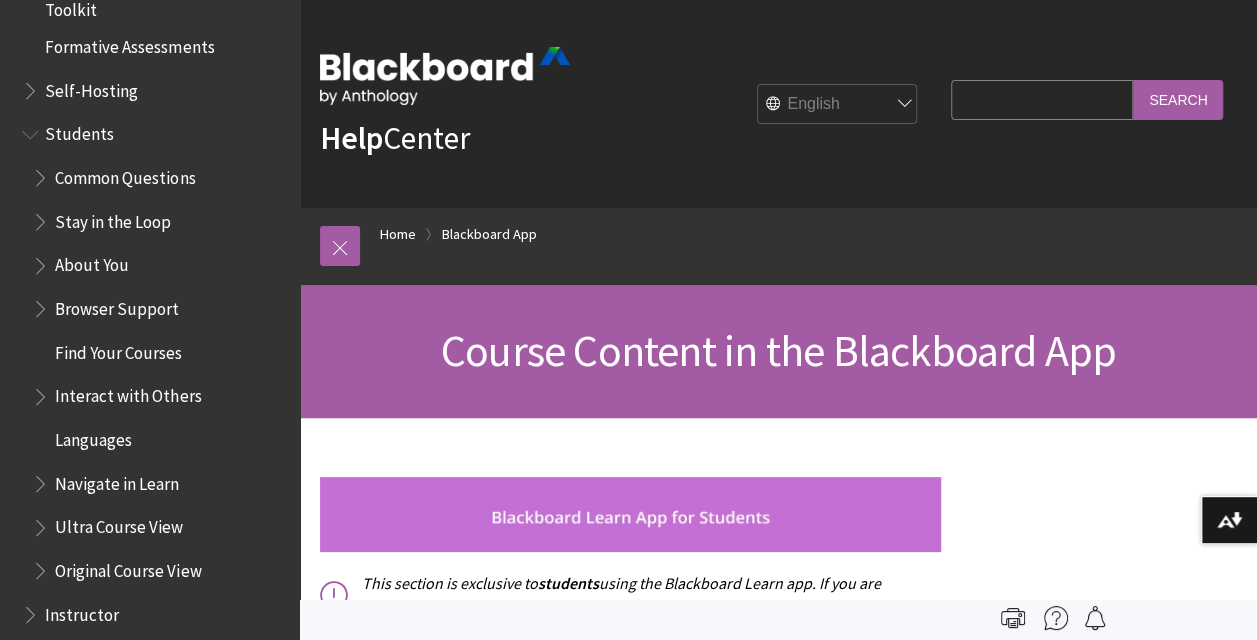 scroll, scrollTop: 800, scrollLeft: 0, axis: vertical 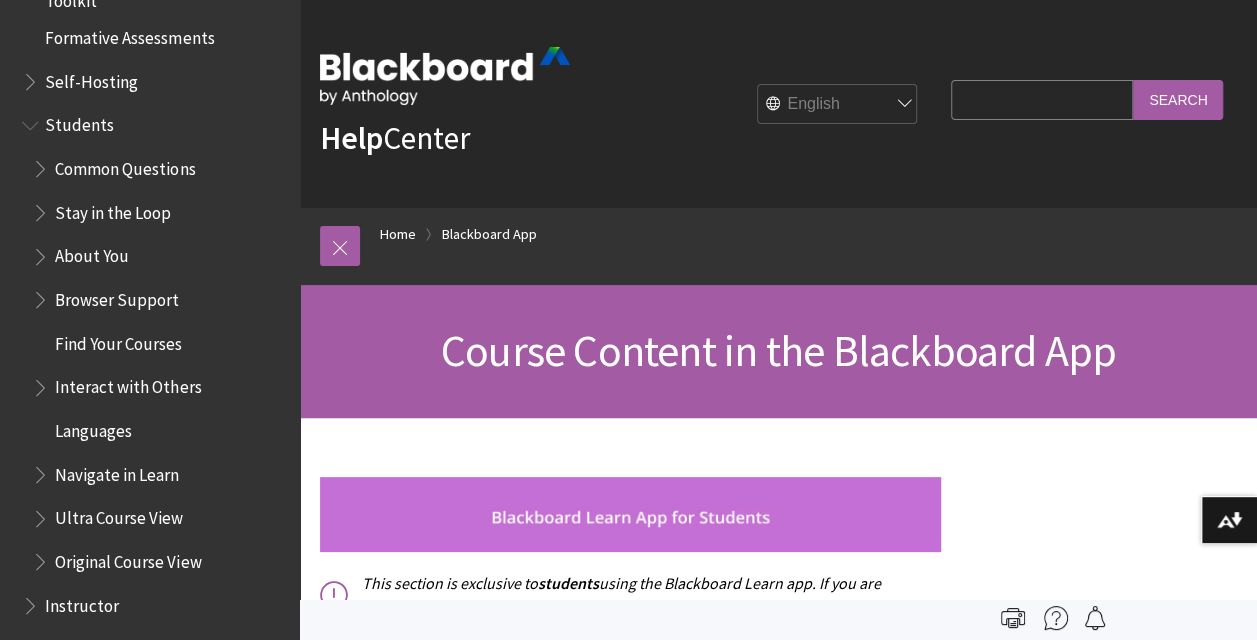 click on "Find Your Courses" at bounding box center (118, 340) 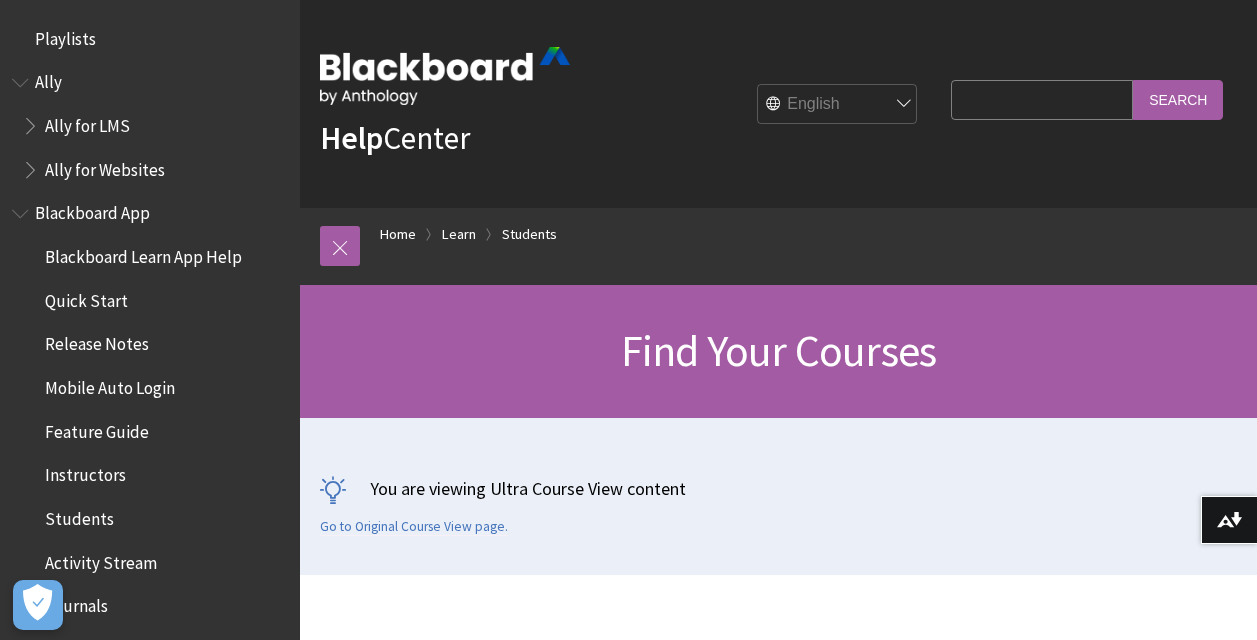 scroll, scrollTop: 500, scrollLeft: 0, axis: vertical 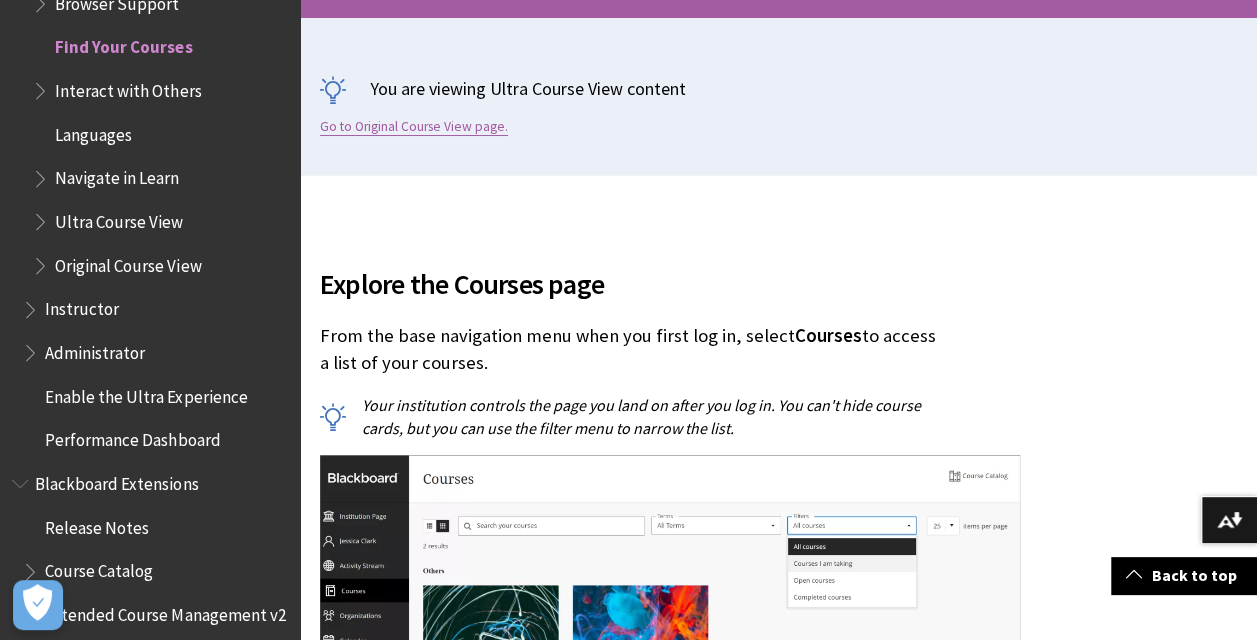 click on "Go to Original Course View page." at bounding box center (414, 127) 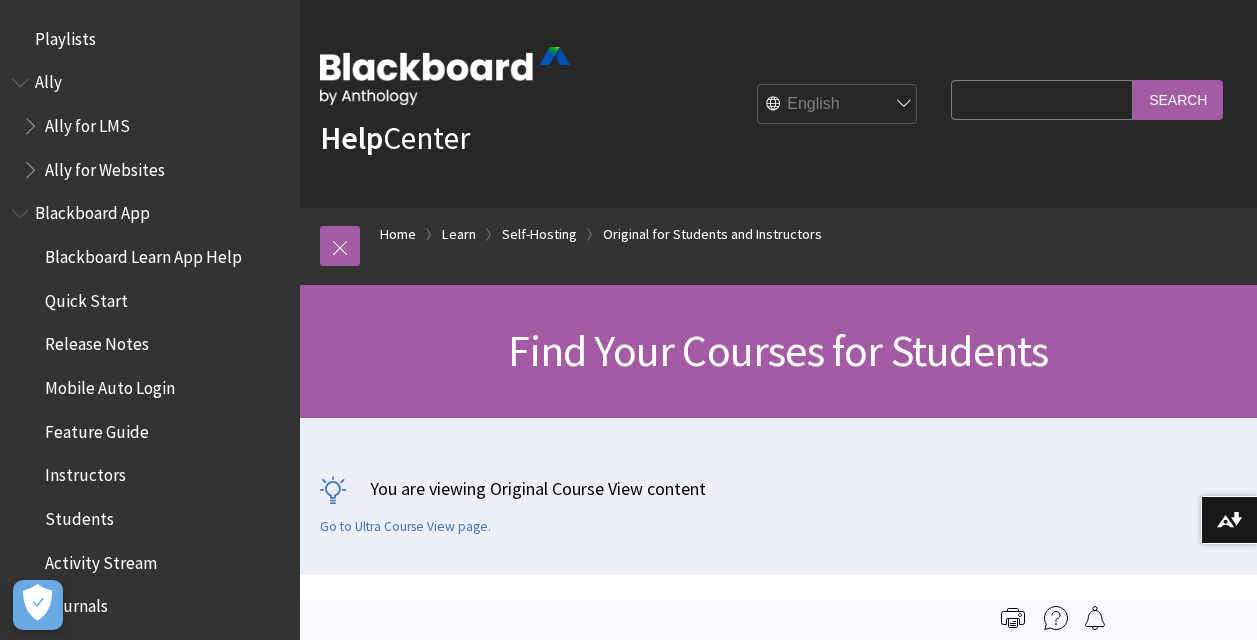 scroll, scrollTop: 0, scrollLeft: 0, axis: both 